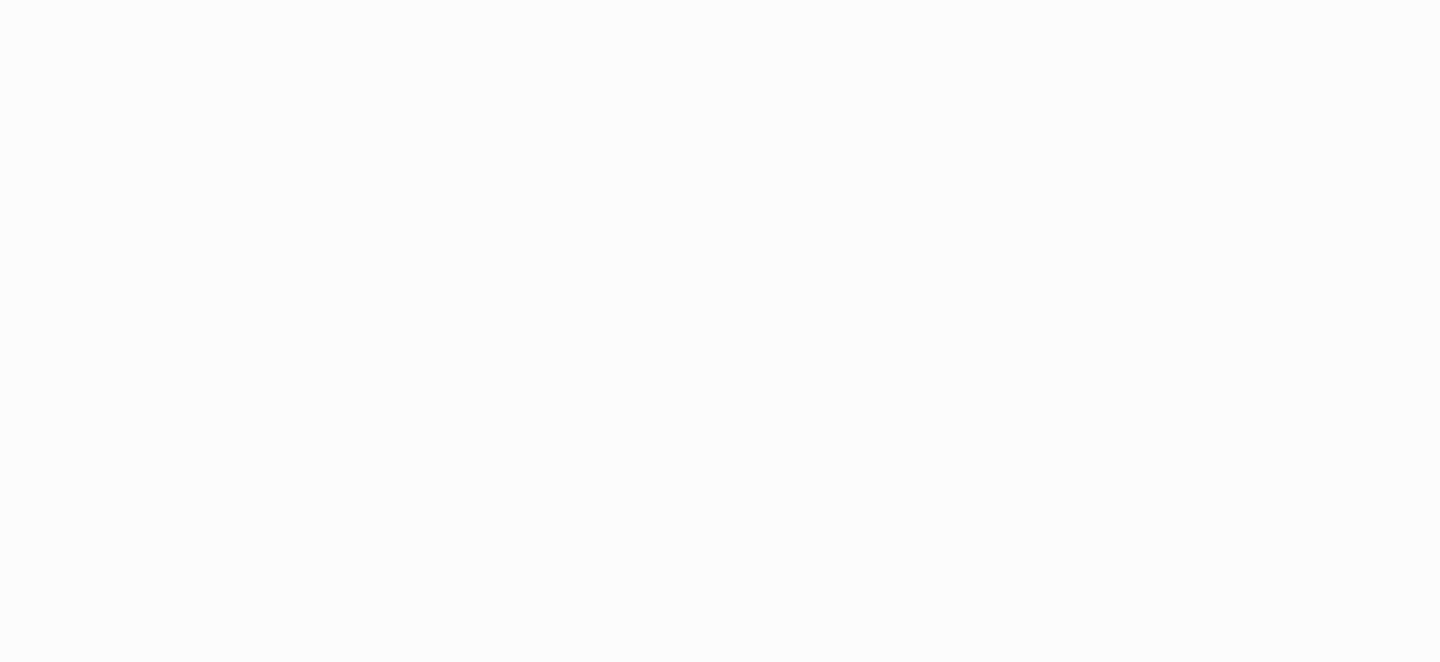 scroll, scrollTop: 0, scrollLeft: 0, axis: both 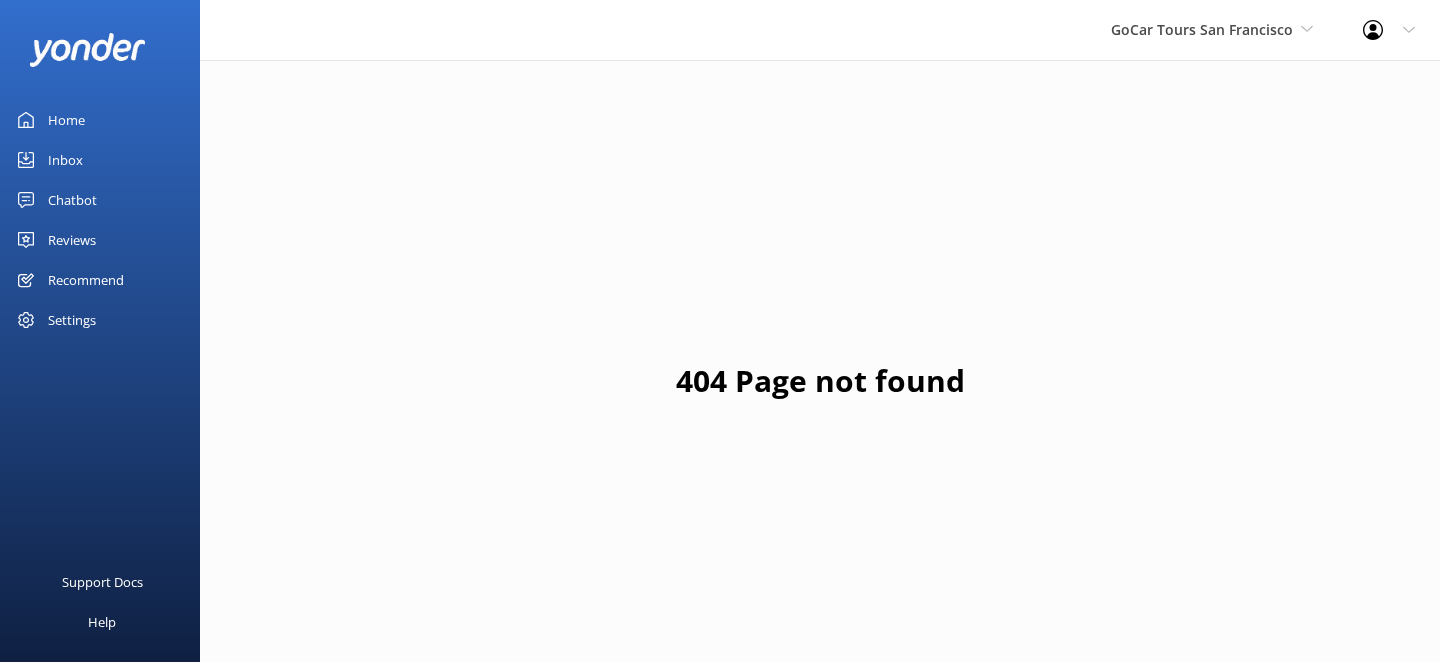 click on "Chatbot" at bounding box center (72, 200) 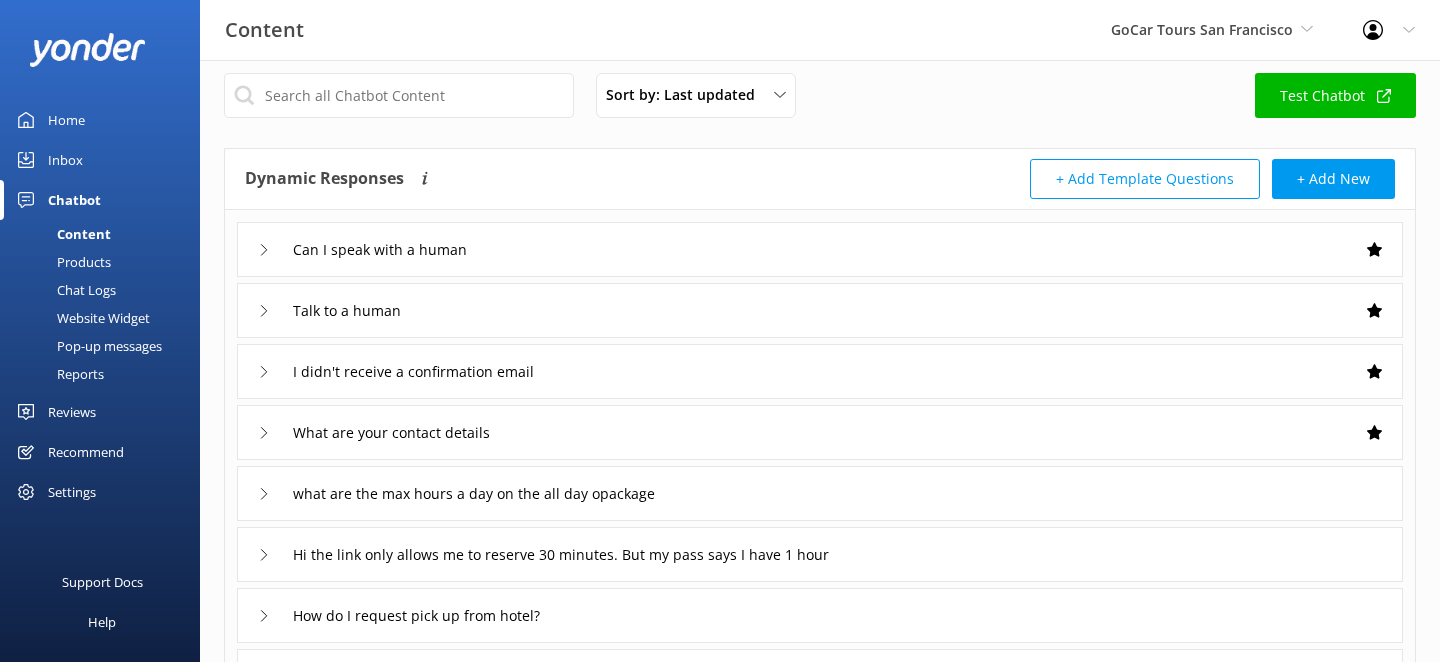 scroll, scrollTop: 0, scrollLeft: 0, axis: both 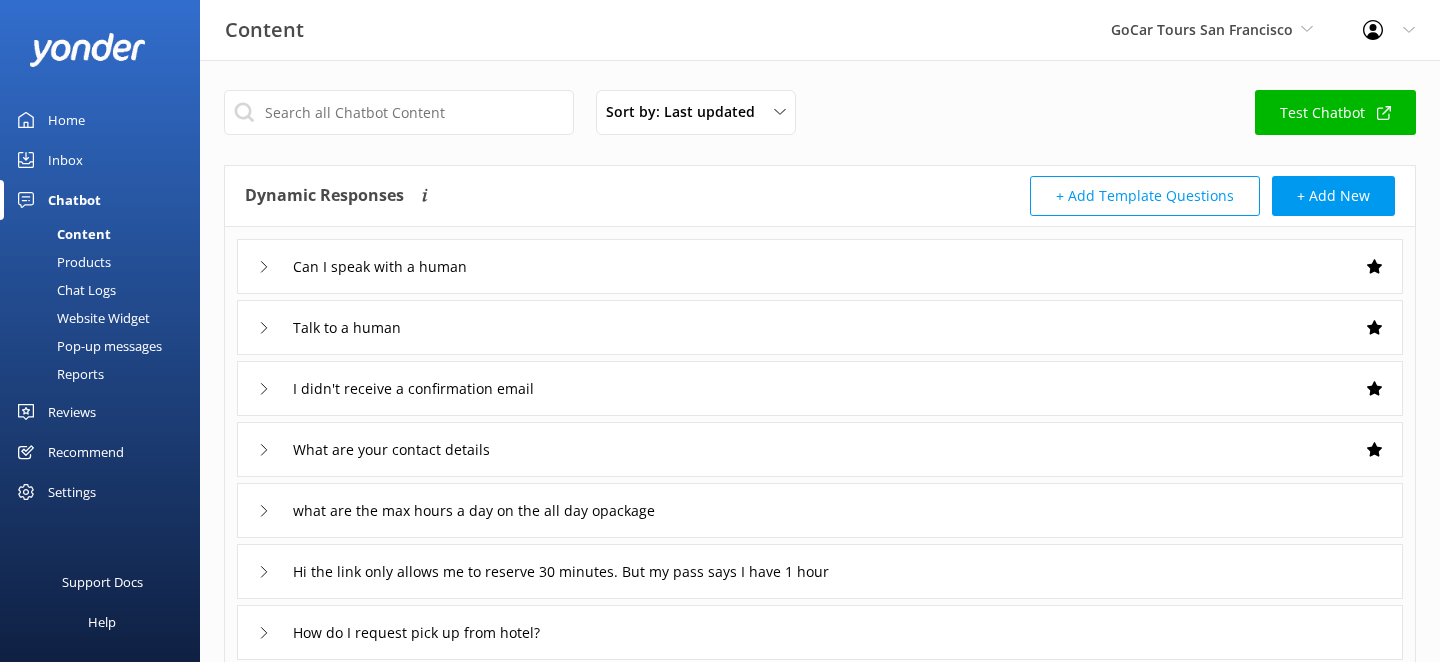 click on "Pop-up messages" at bounding box center (87, 346) 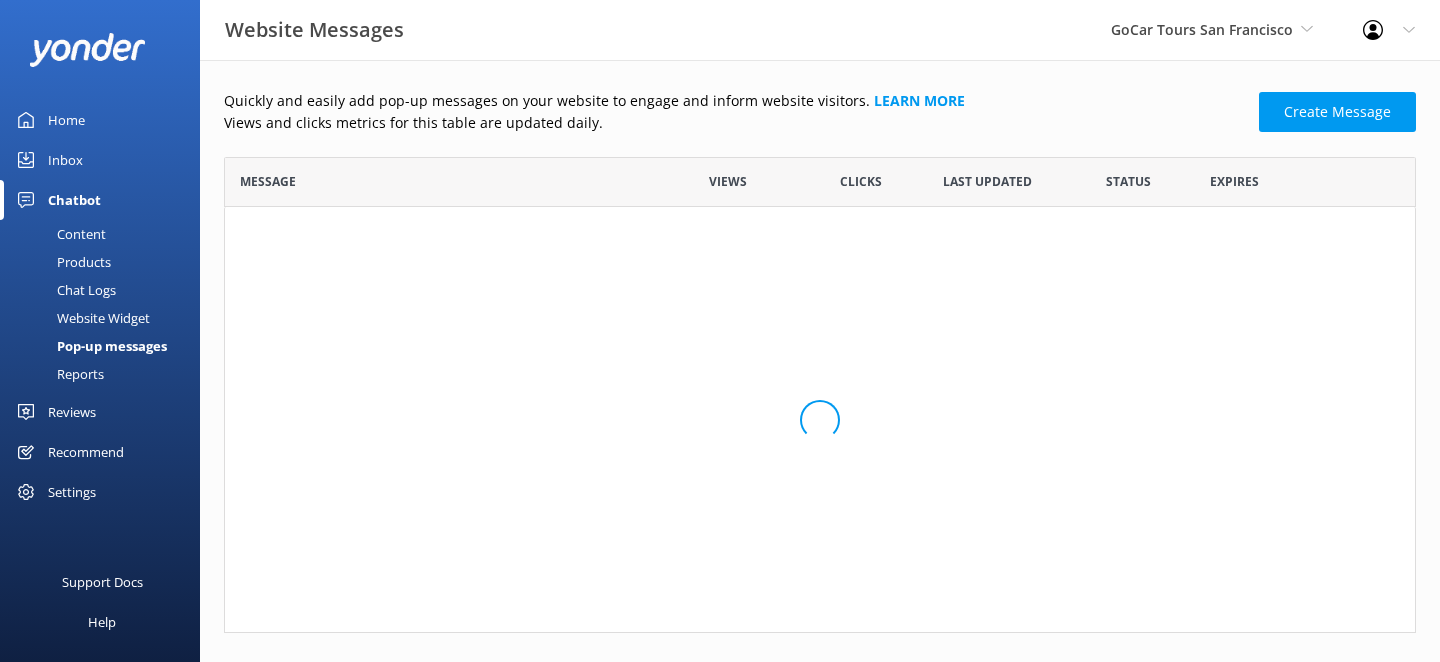 scroll, scrollTop: 1, scrollLeft: 1, axis: both 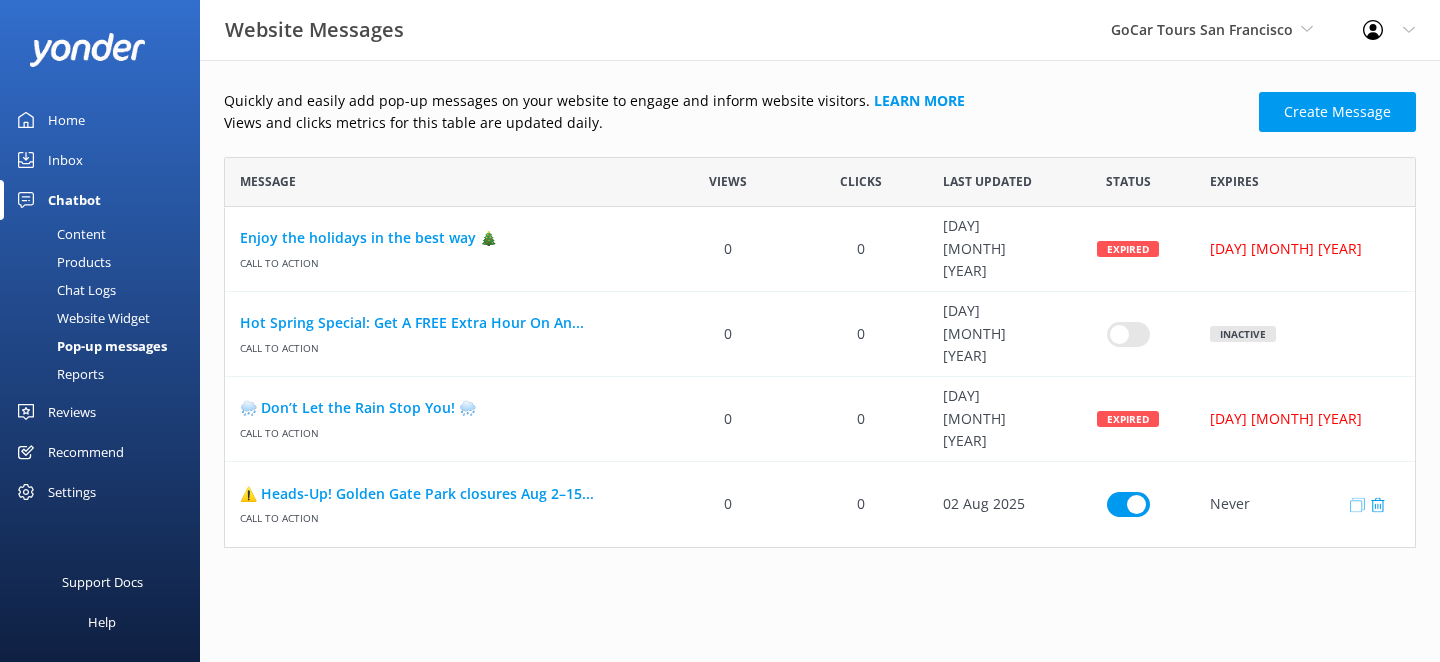 click 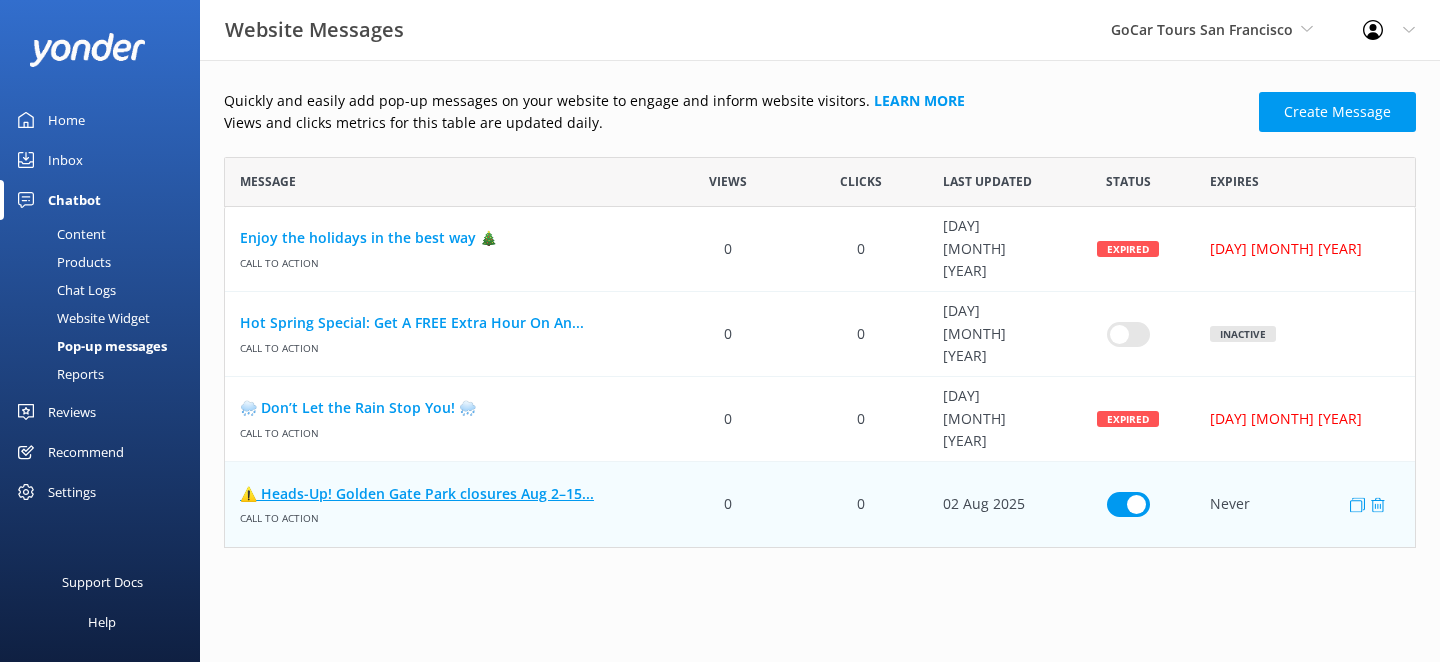 click on "⚠️ Heads-Up! Golden Gate Park closures Aug 2–15..." at bounding box center [443, 494] 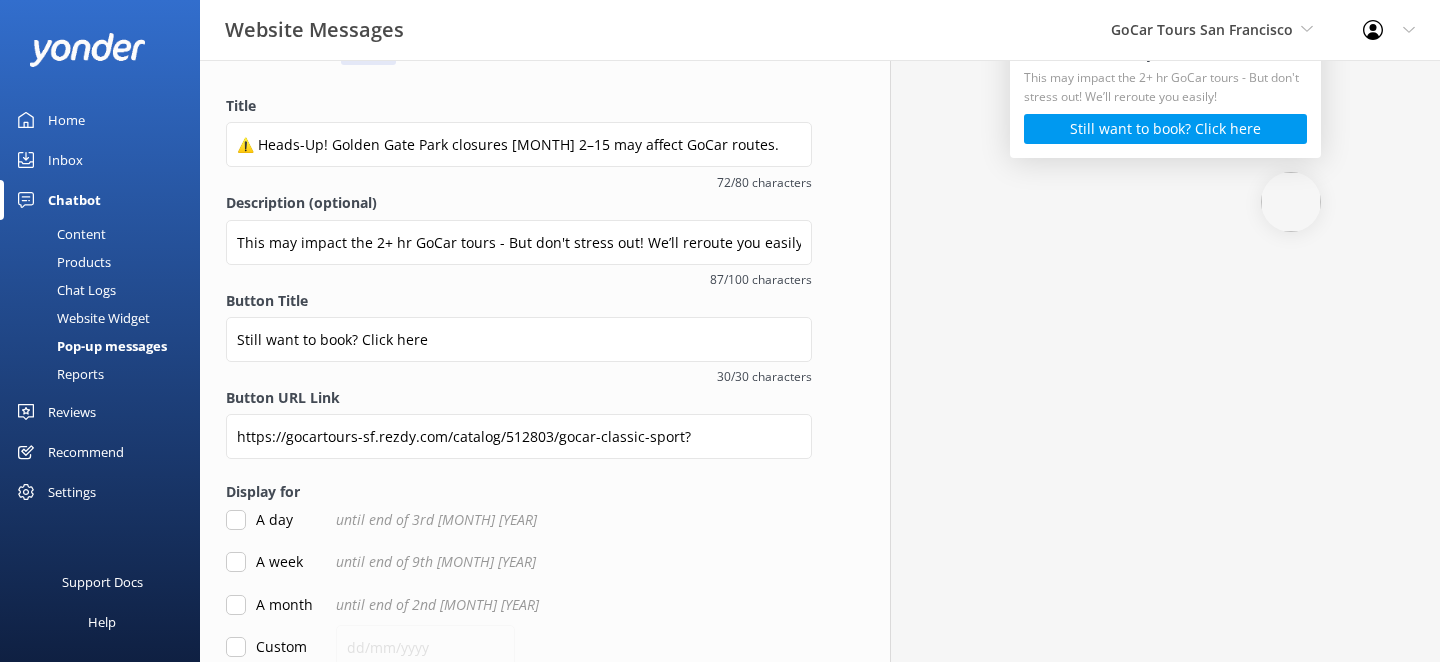 scroll, scrollTop: 0, scrollLeft: 0, axis: both 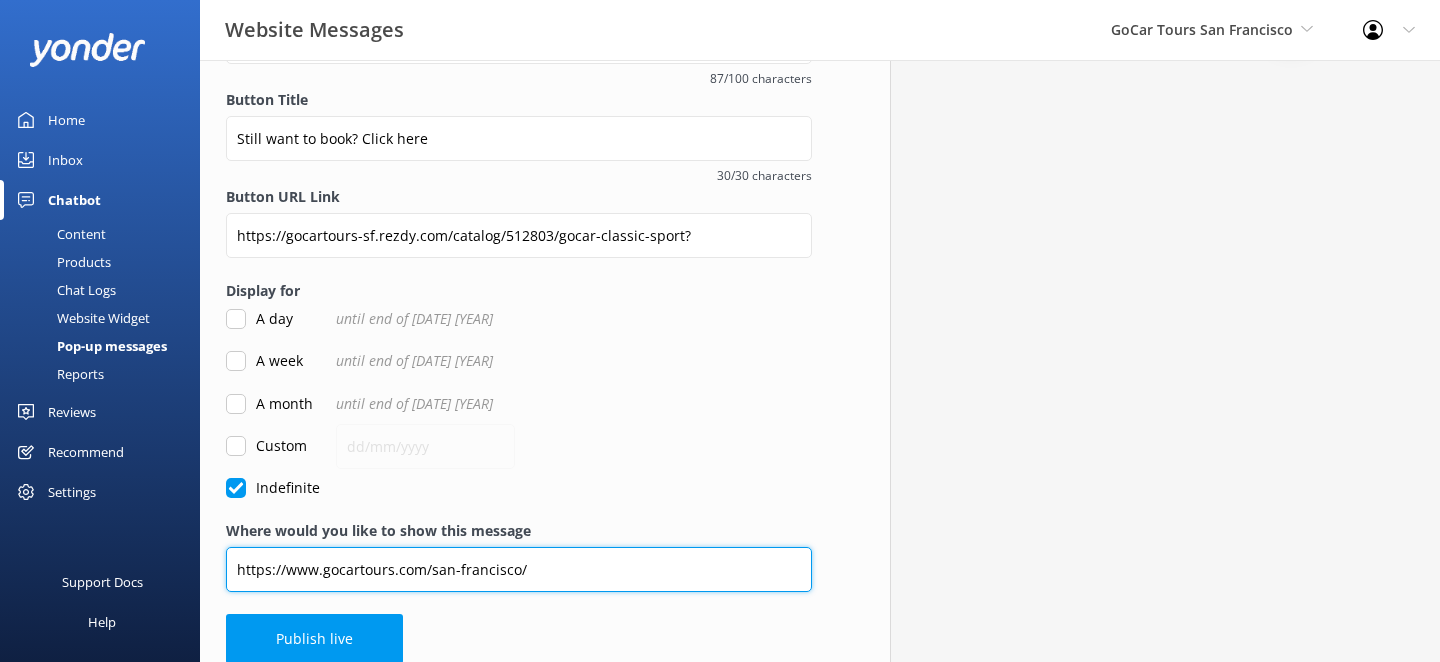 click on "https://www.gocartours.com/san-francisco/" at bounding box center [519, 569] 